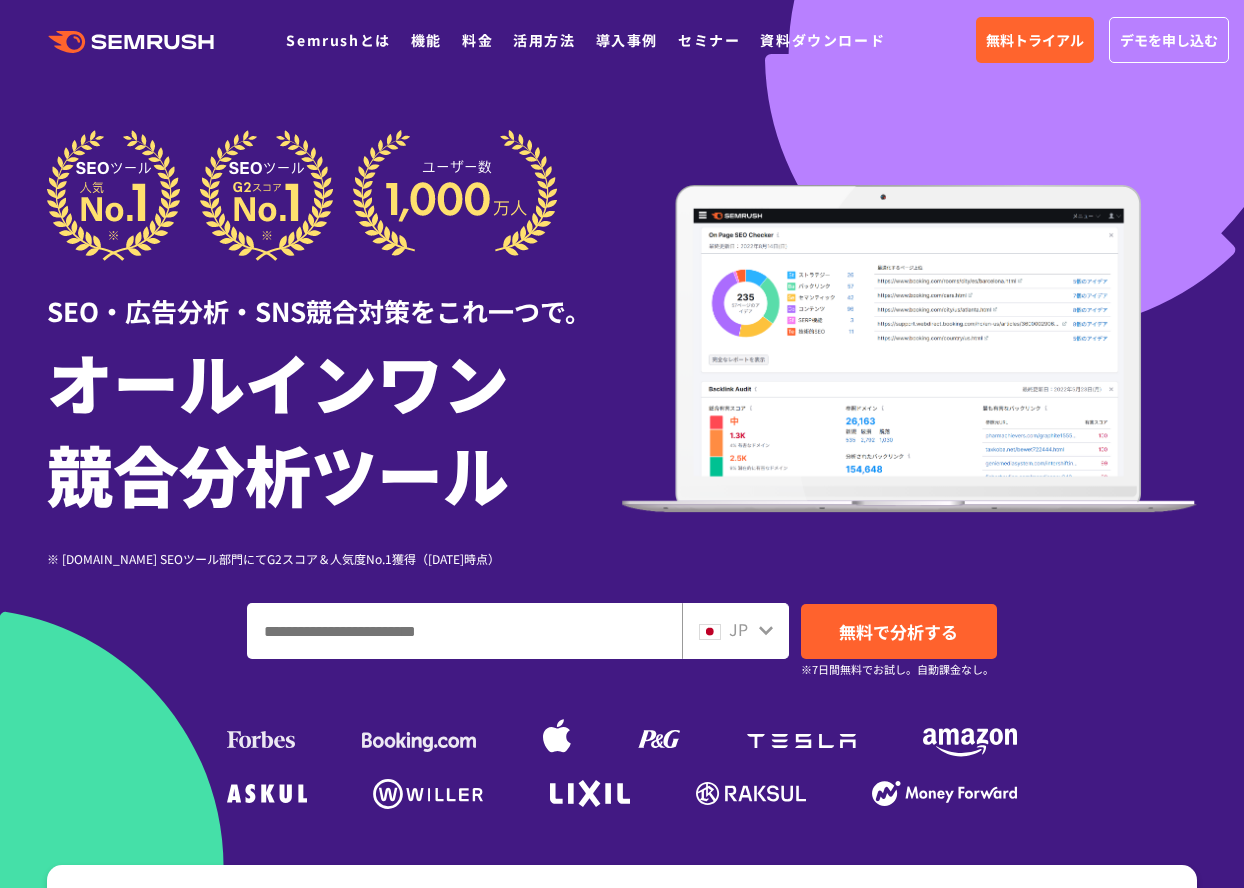 scroll, scrollTop: 0, scrollLeft: 0, axis: both 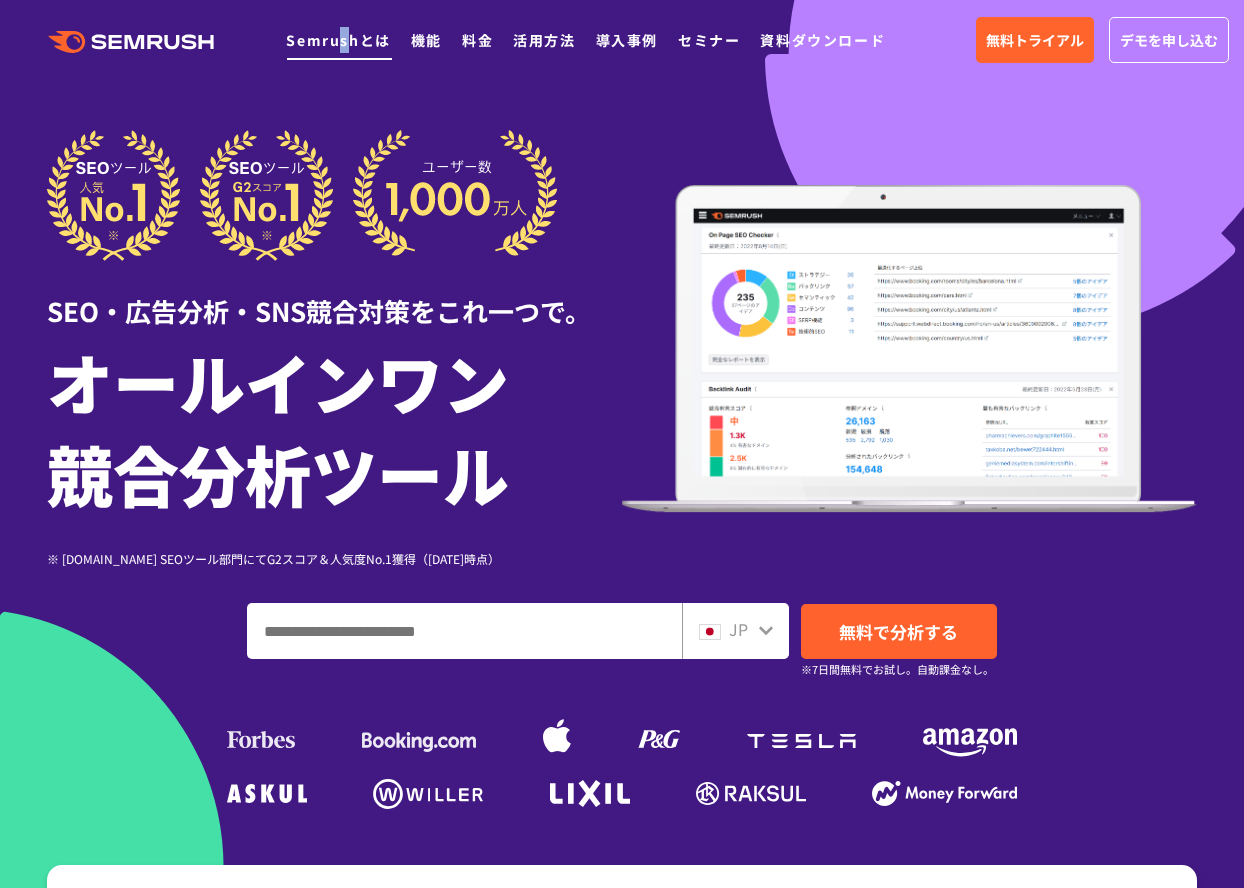 click on "Semrushとは" at bounding box center (338, 40) 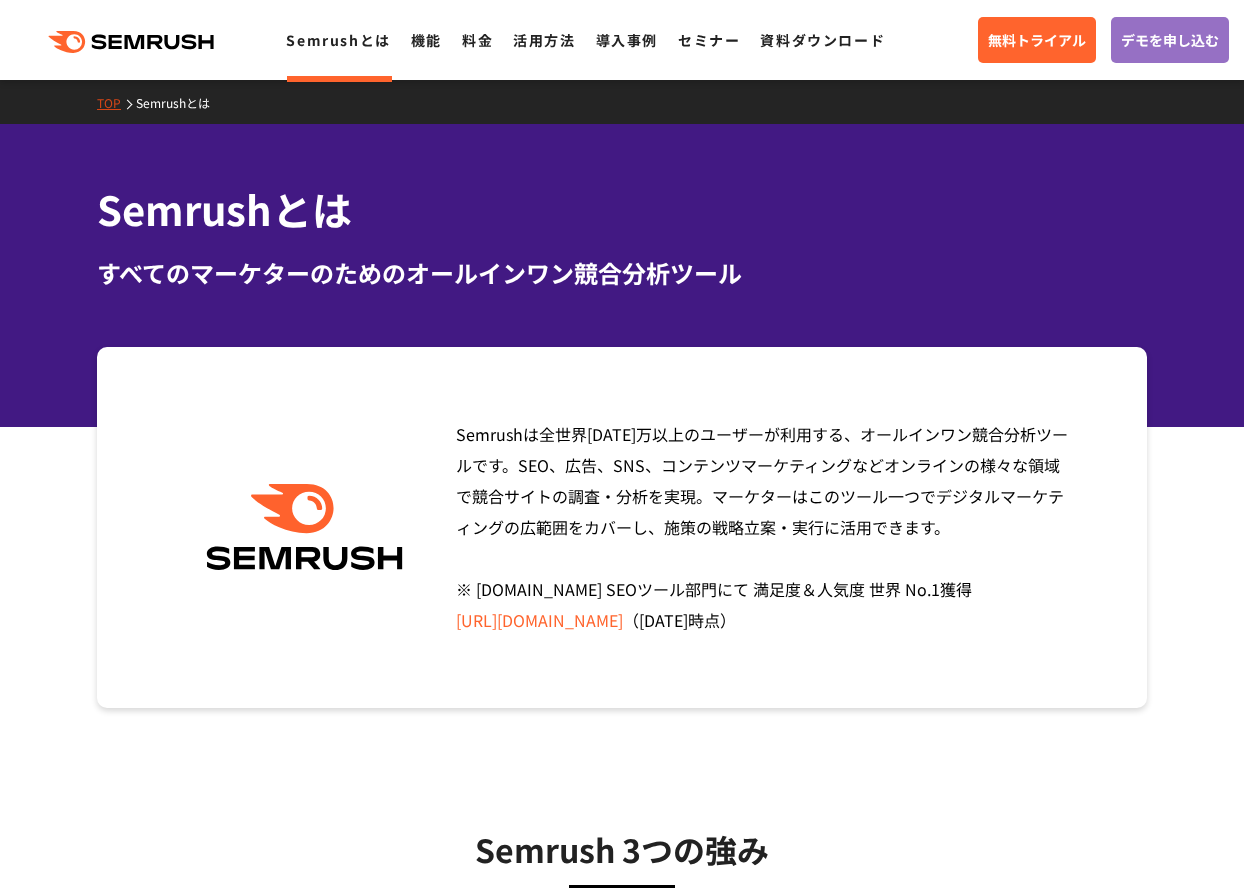 scroll, scrollTop: 0, scrollLeft: 0, axis: both 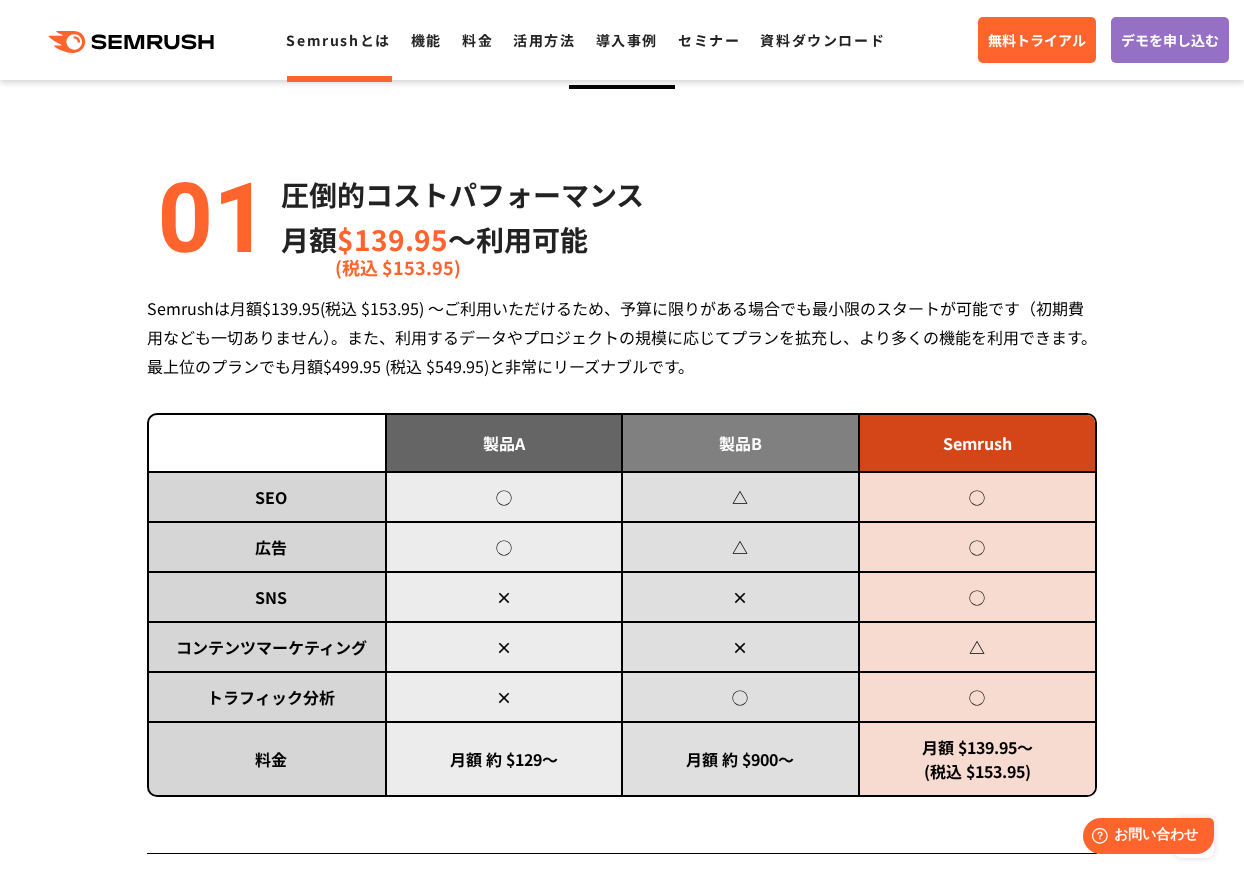 drag, startPoint x: 977, startPoint y: 647, endPoint x: 1002, endPoint y: 644, distance: 25.179358 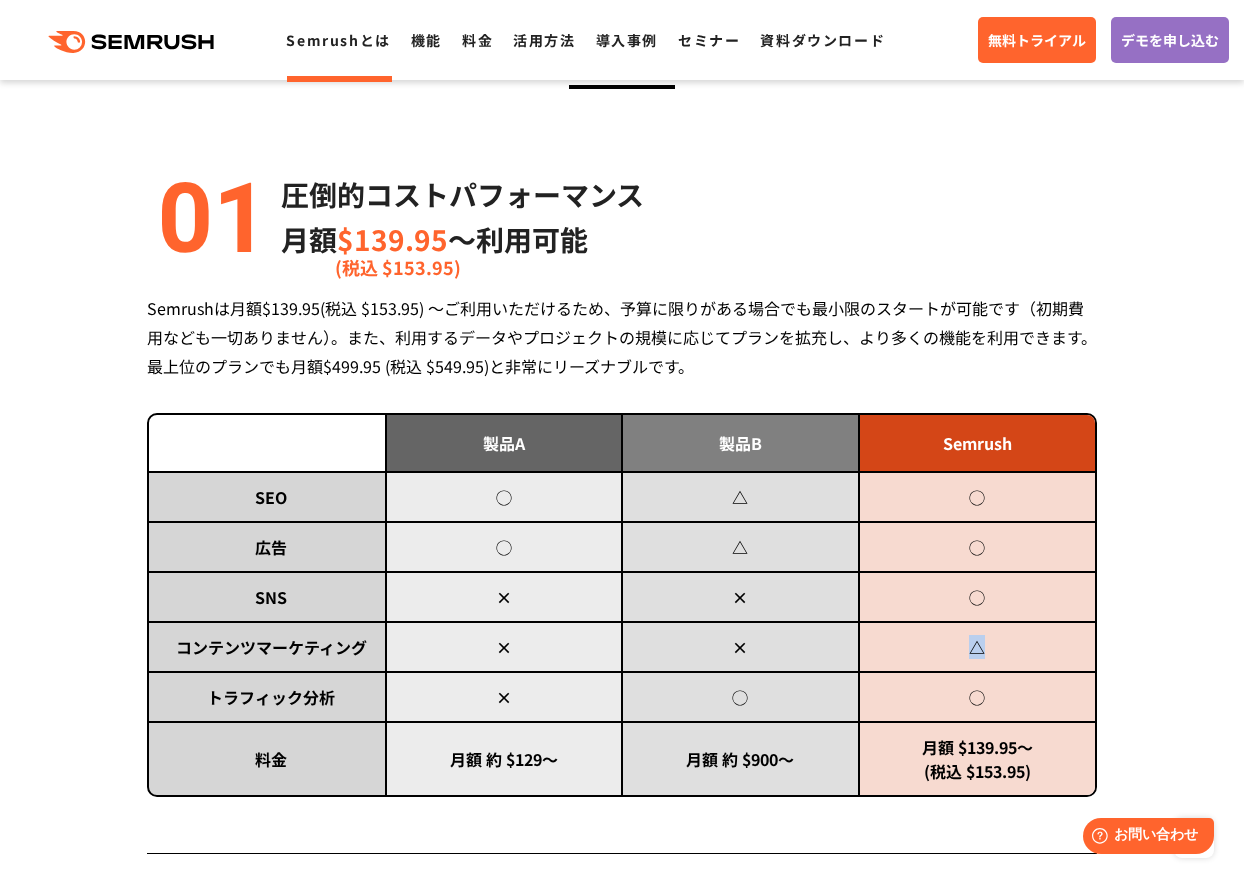 drag, startPoint x: 982, startPoint y: 645, endPoint x: 914, endPoint y: 651, distance: 68.26419 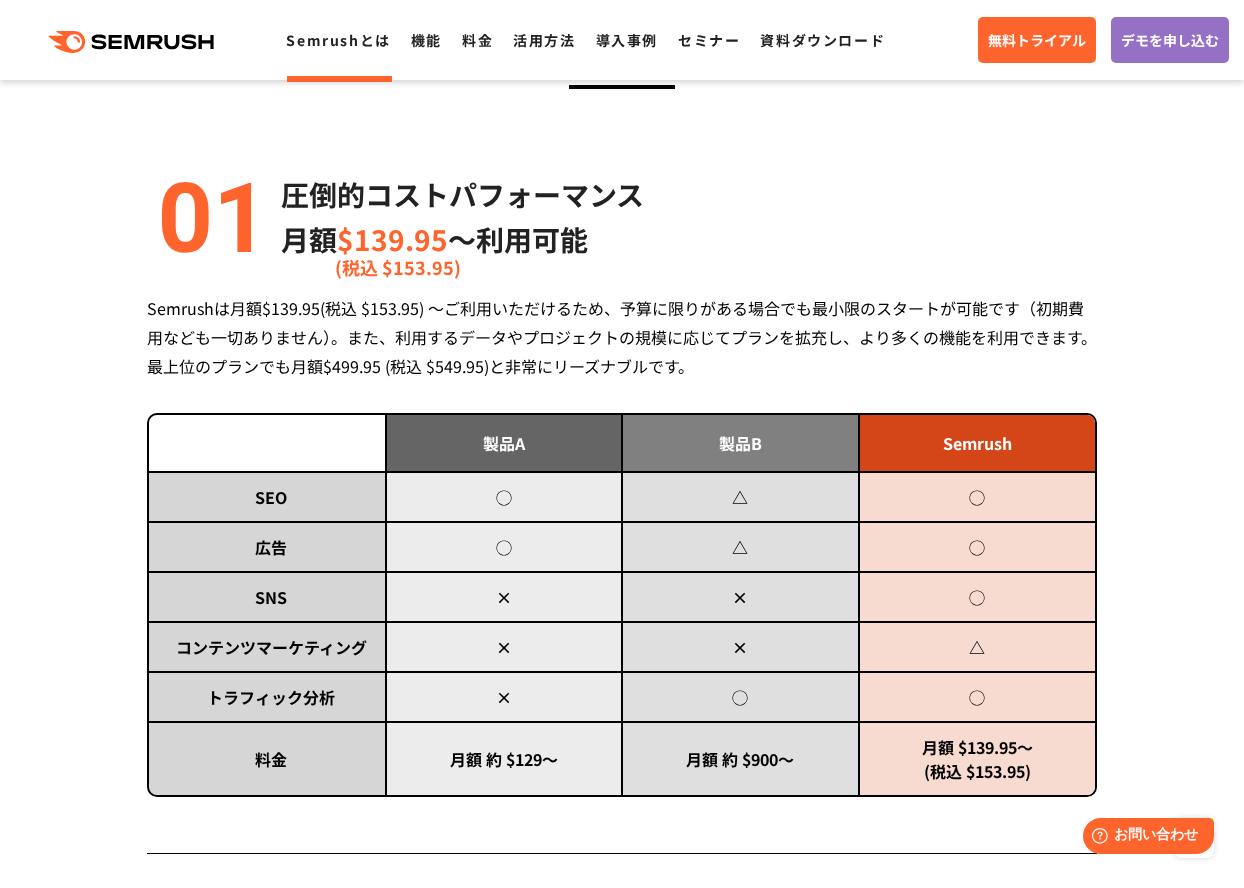 click on "Semrushは月額$139.95(税込 $153.95) ～ご利用いただけるため、予算に限りがある場合でも最小限のスタートが可能です（初期費用なども一切ありません）。また、利用するデータやプロジェクトの規模に応じてプランを拡充し、より多くの機能を利用できます。最上位のプランでも月額$499.95 (税込 $549.95)と非常にリーズナブルです。" at bounding box center [622, 337] 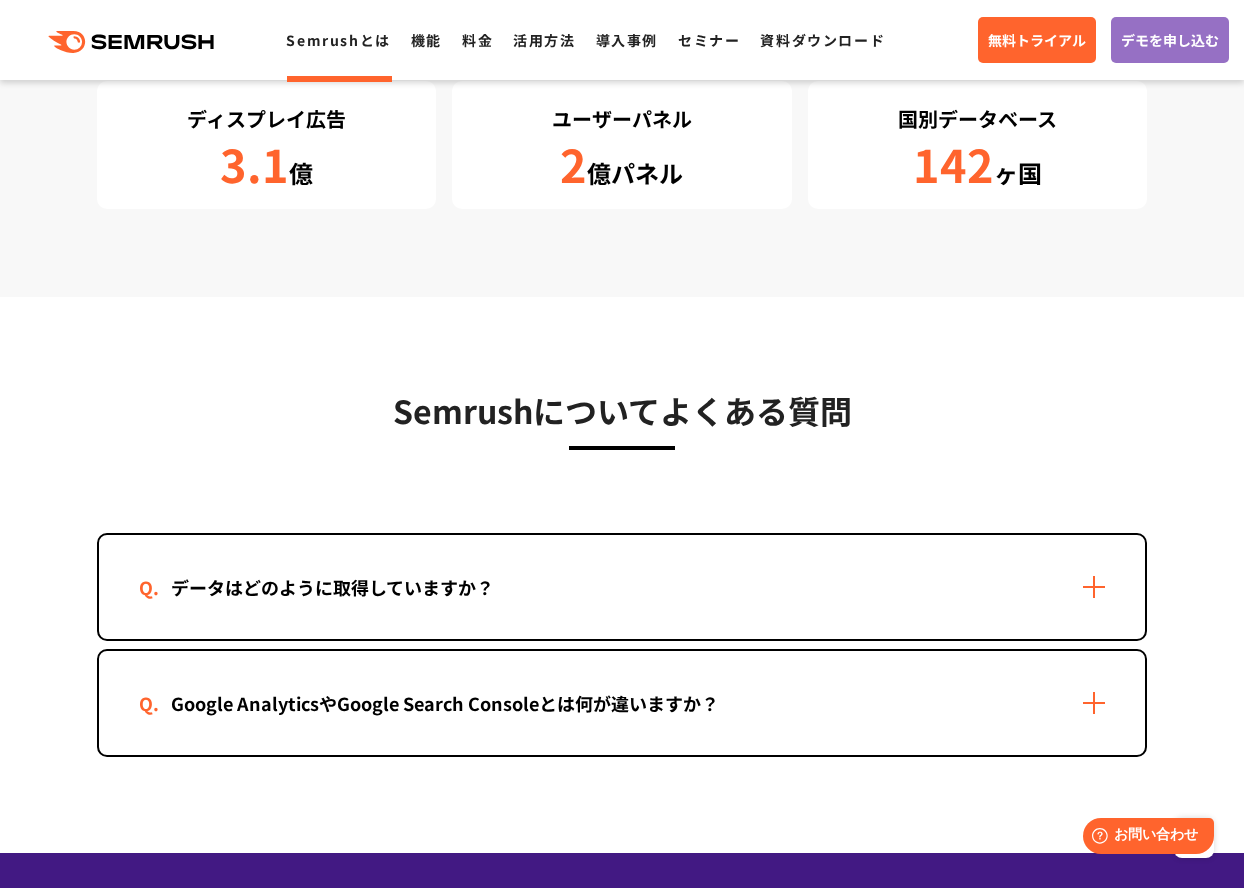 scroll, scrollTop: 4100, scrollLeft: 0, axis: vertical 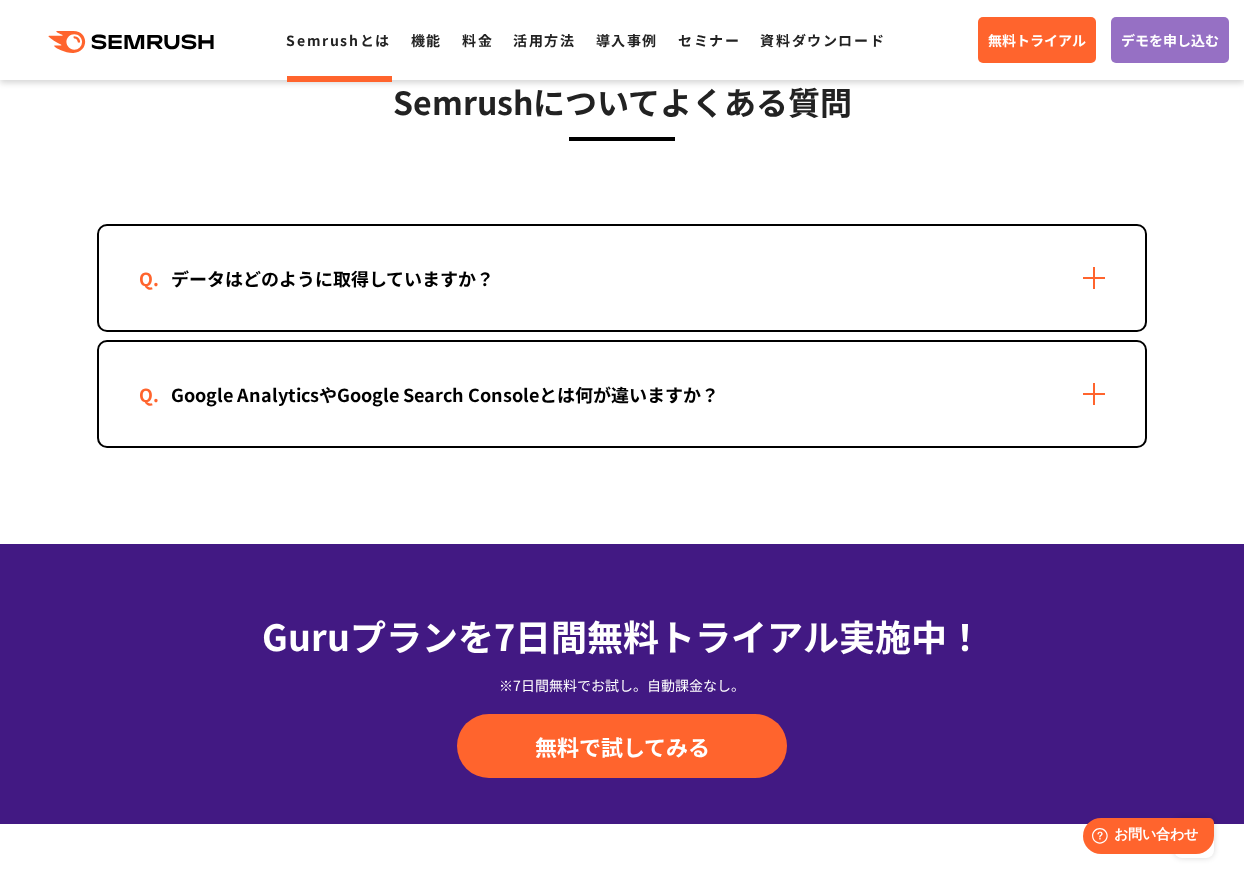 click on "データはどのように取得していますか？" at bounding box center (622, 278) 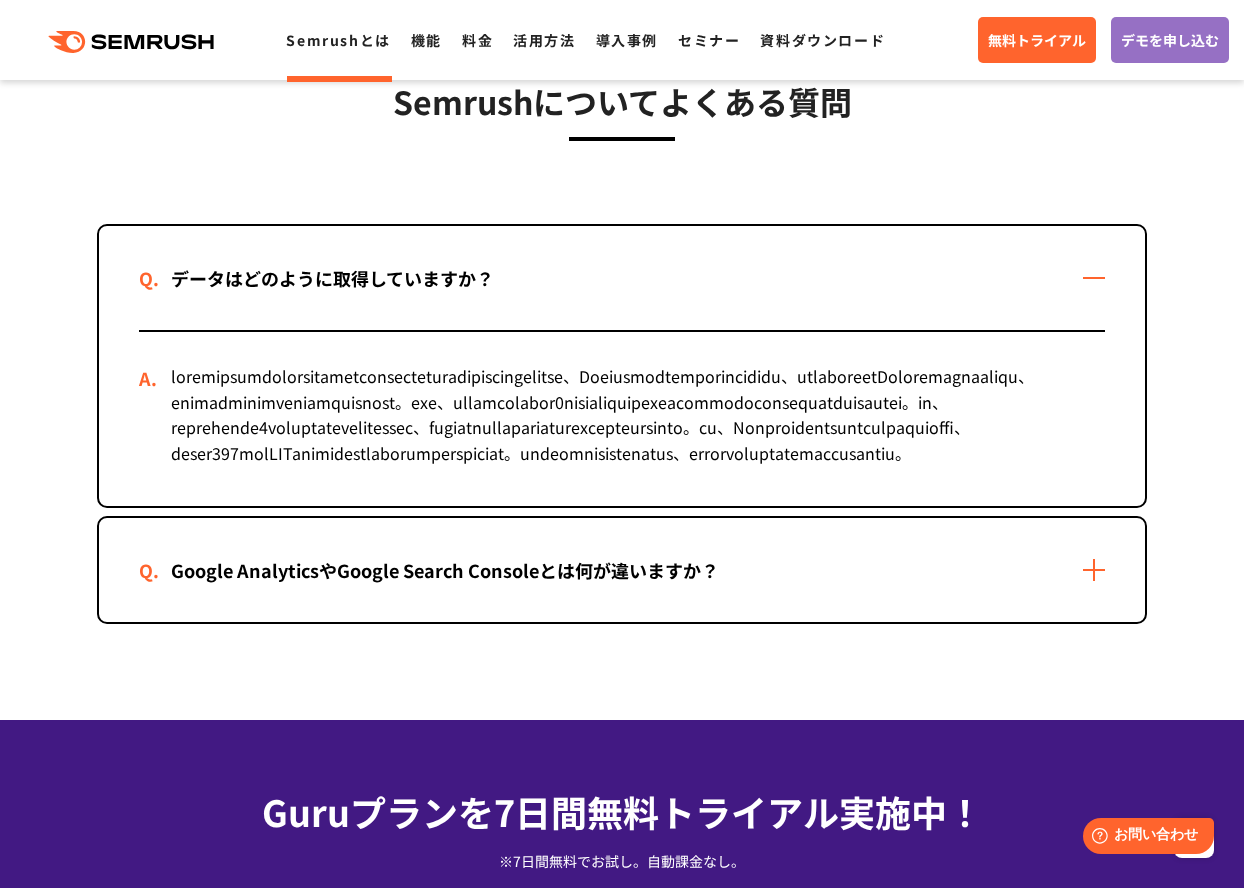 click at bounding box center (622, 419) 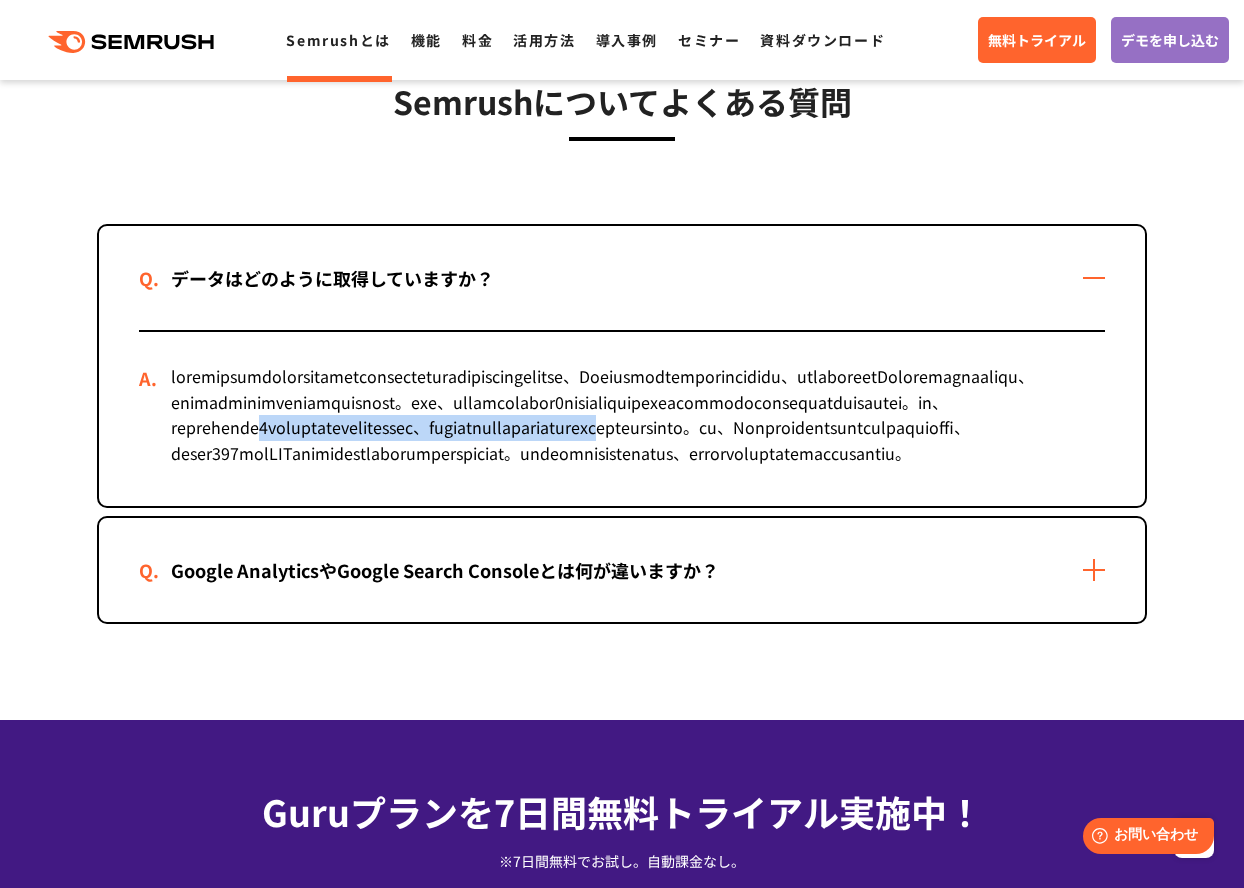 drag, startPoint x: 420, startPoint y: 456, endPoint x: 1126, endPoint y: 455, distance: 706.00073 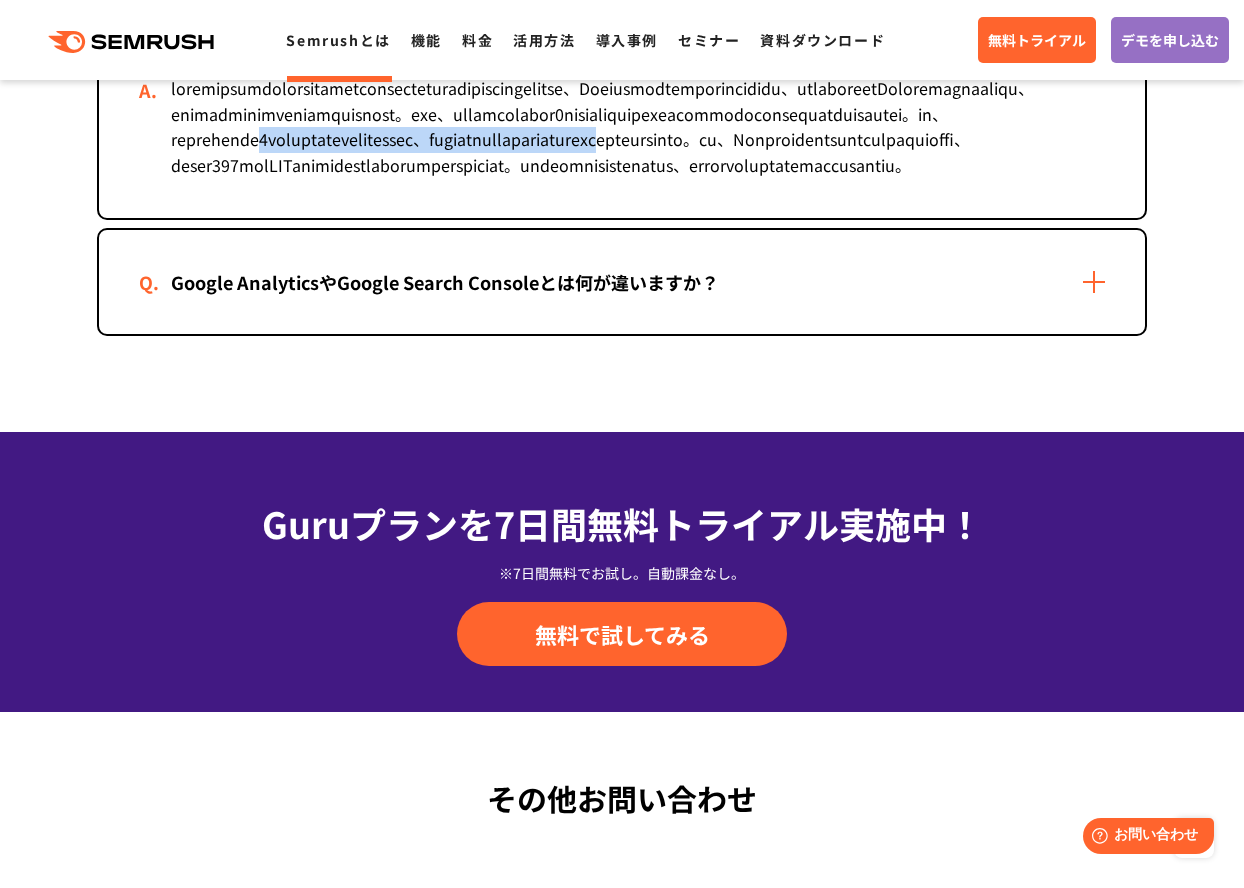 scroll, scrollTop: 4300, scrollLeft: 0, axis: vertical 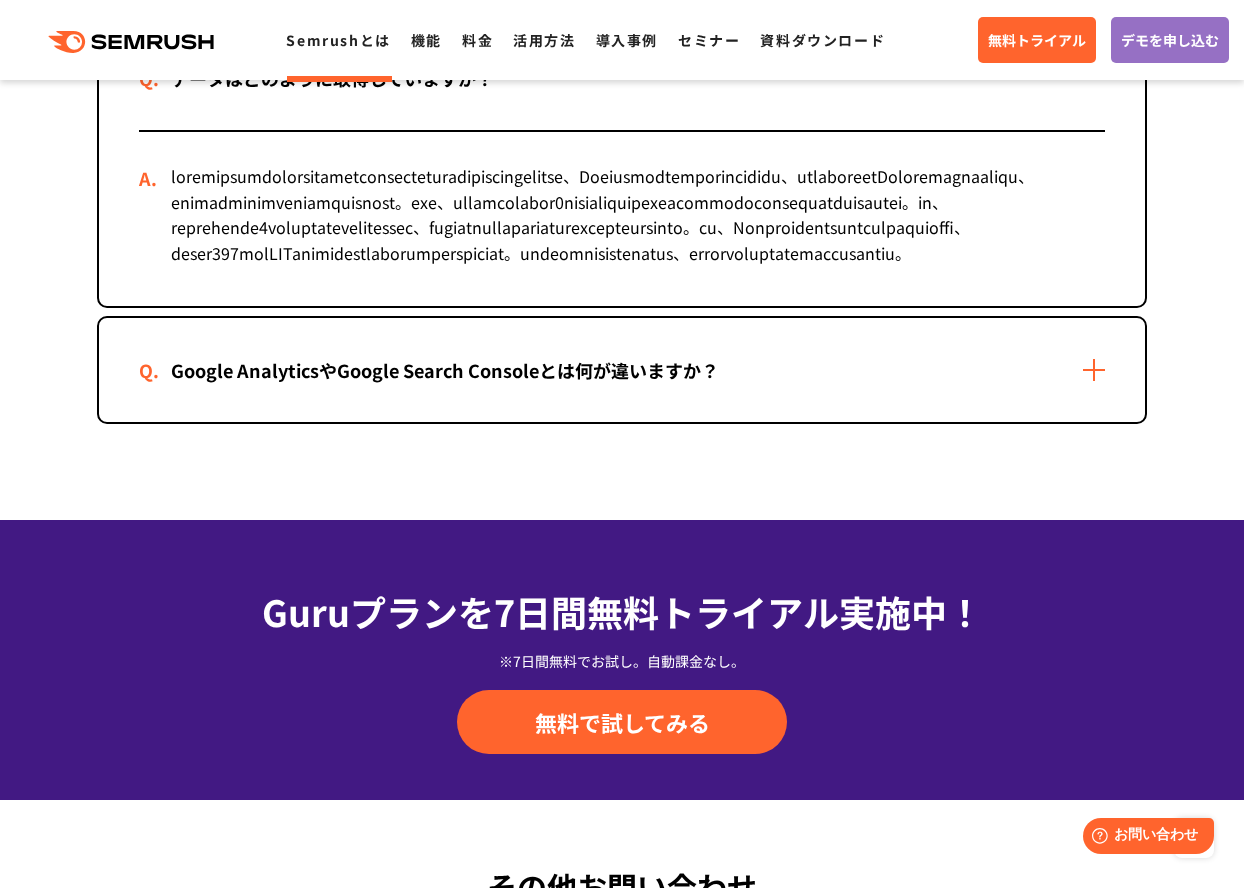 click on "Google AnalyticsやGoogle Search Consoleとは何が違いますか？" at bounding box center [622, 370] 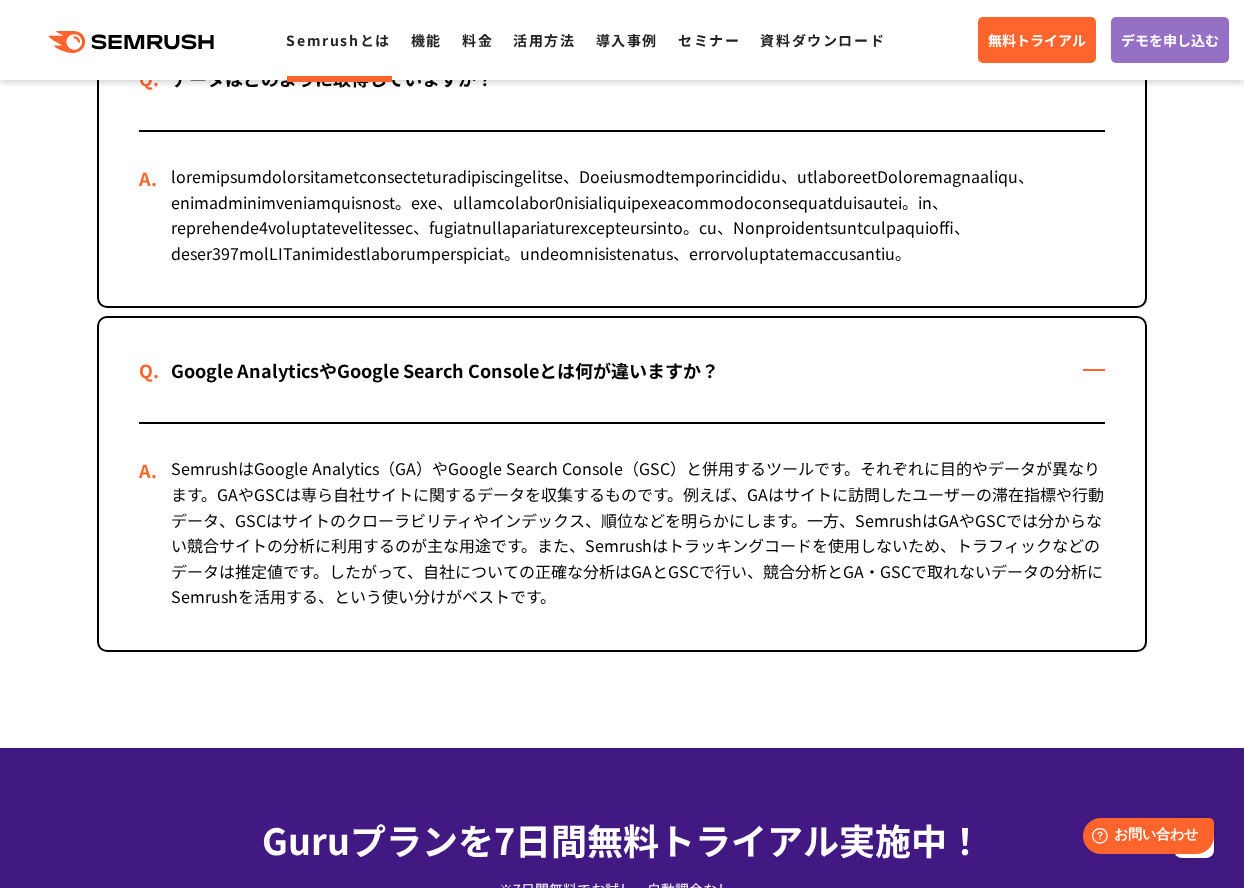 click on "SemrushはGoogle Analytics（GA）やGoogle Search Console（GSC）と併用するツールです。それぞれに目的やデータが異なります。GAやGSCは専ら自社サイトに関するデータを収集するものです。例えば、GAはサイトに訪問したユーザーの滞在指標や行動データ、GSCはサイトのクローラビリティやインデックス、順位などを明らかにします。一方、SemrushはGAやGSCでは分からない競合サイトの分析に利用するのが主な用途です。また、Semrushはトラッキングコードを使用しないため、トラフィックなどのデータは推定値です。したがって、自社についての正確な分析はGAとGSCで行い、競合分析とGA・GSCで取れないデータの分析にSemrushを活用する、という使い分けがベストです。" at bounding box center [622, 537] 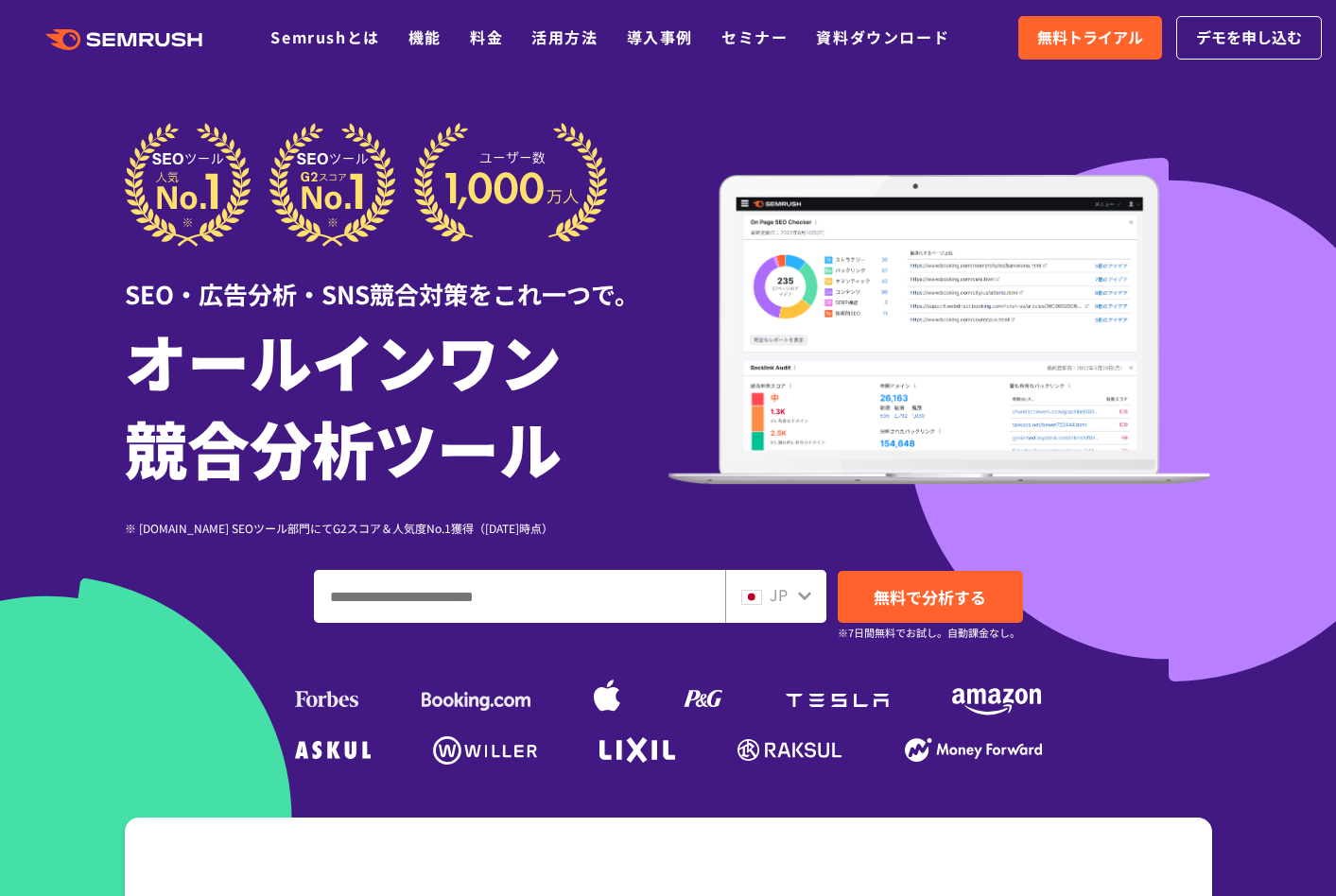 scroll, scrollTop: 0, scrollLeft: 0, axis: both 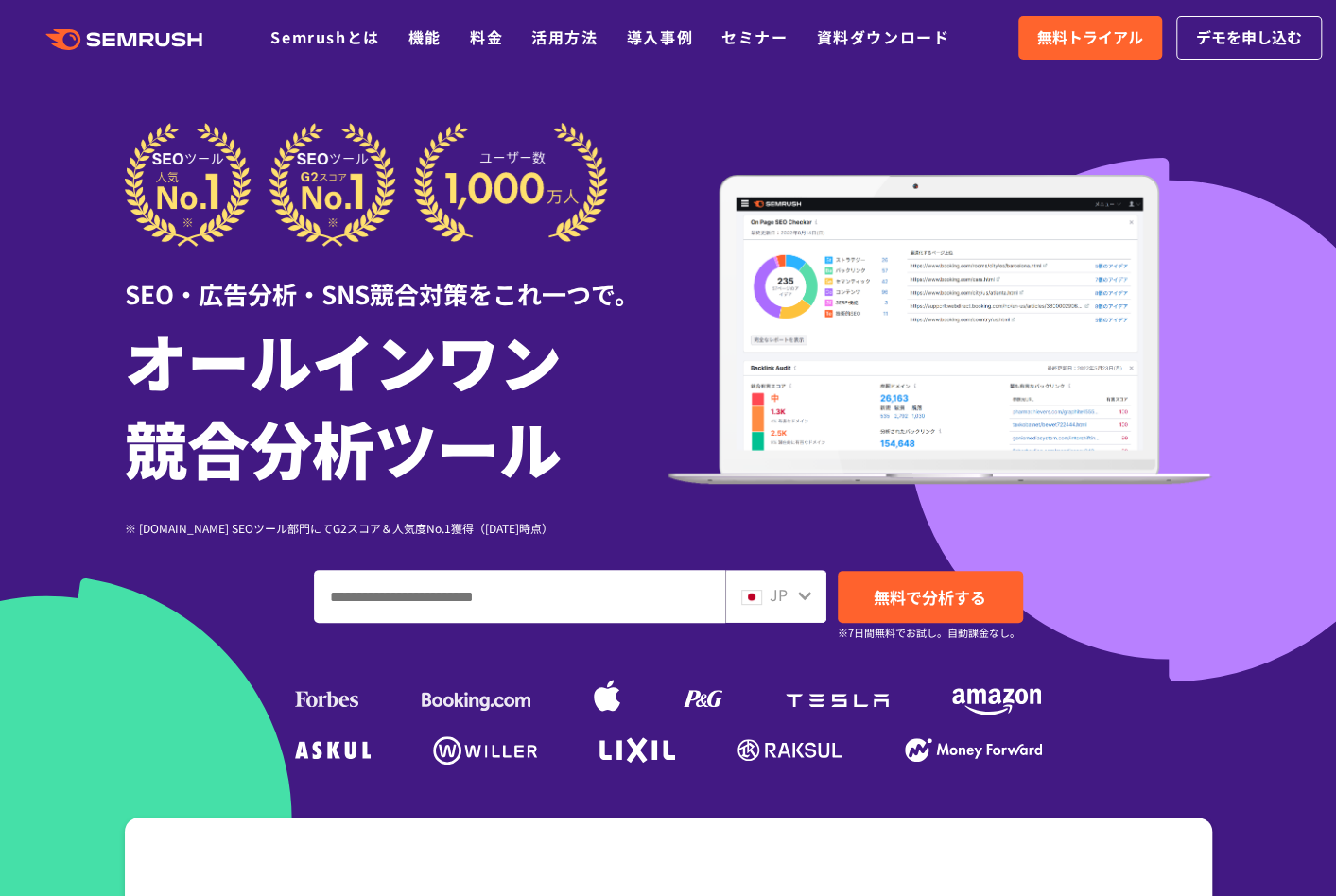 click at bounding box center (668, 526) 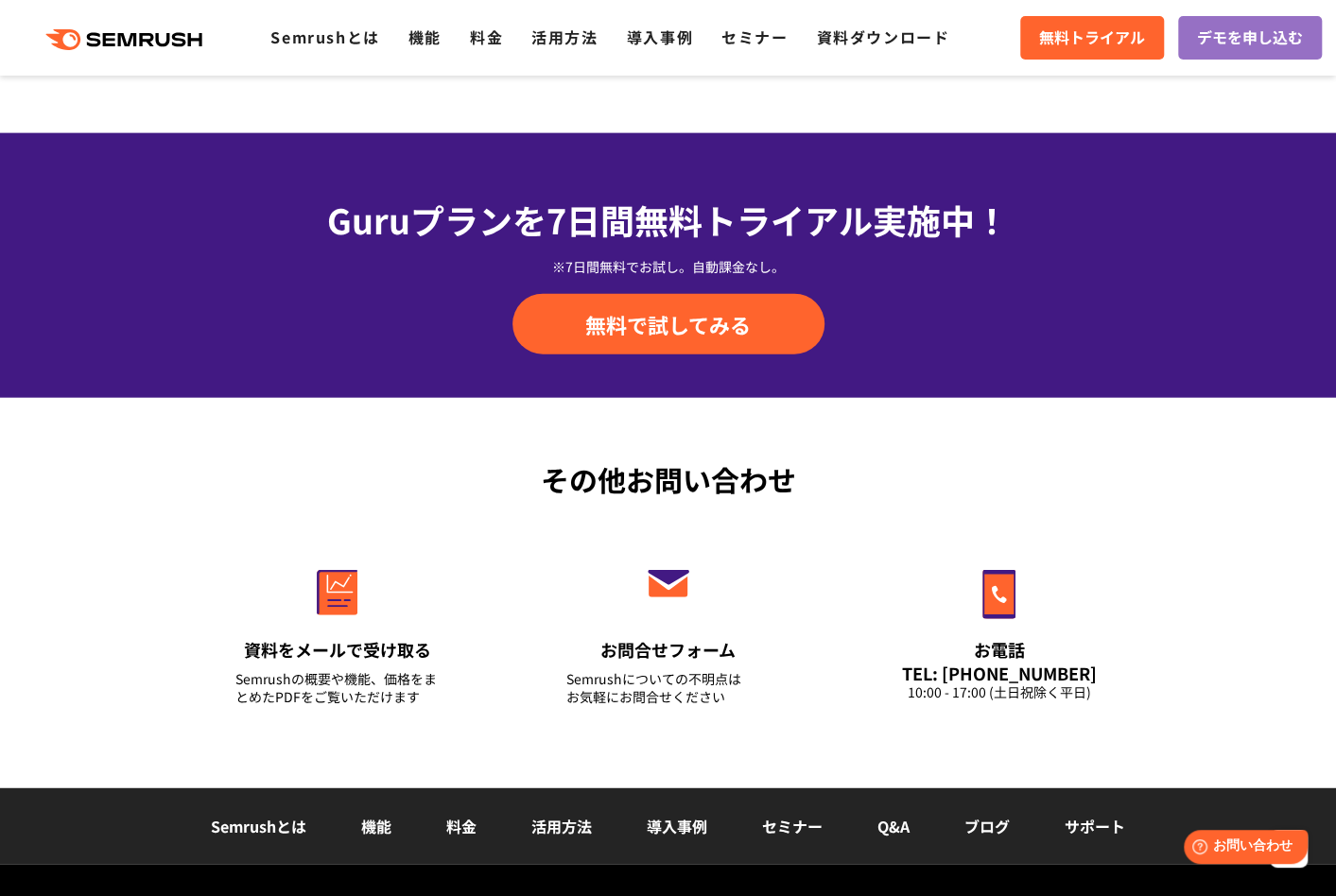 scroll, scrollTop: 6578, scrollLeft: 0, axis: vertical 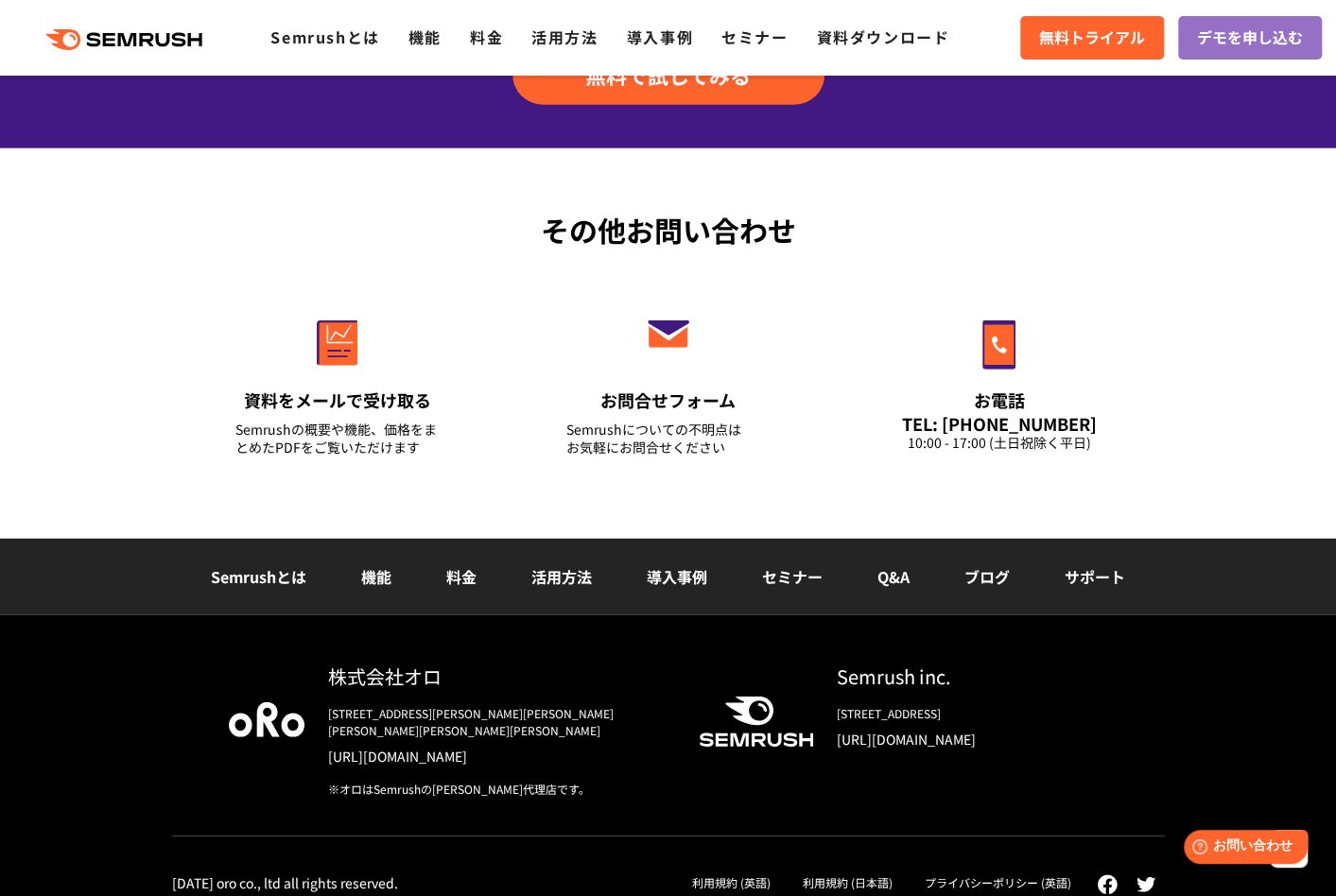 click on "料金" at bounding box center [461, 577] 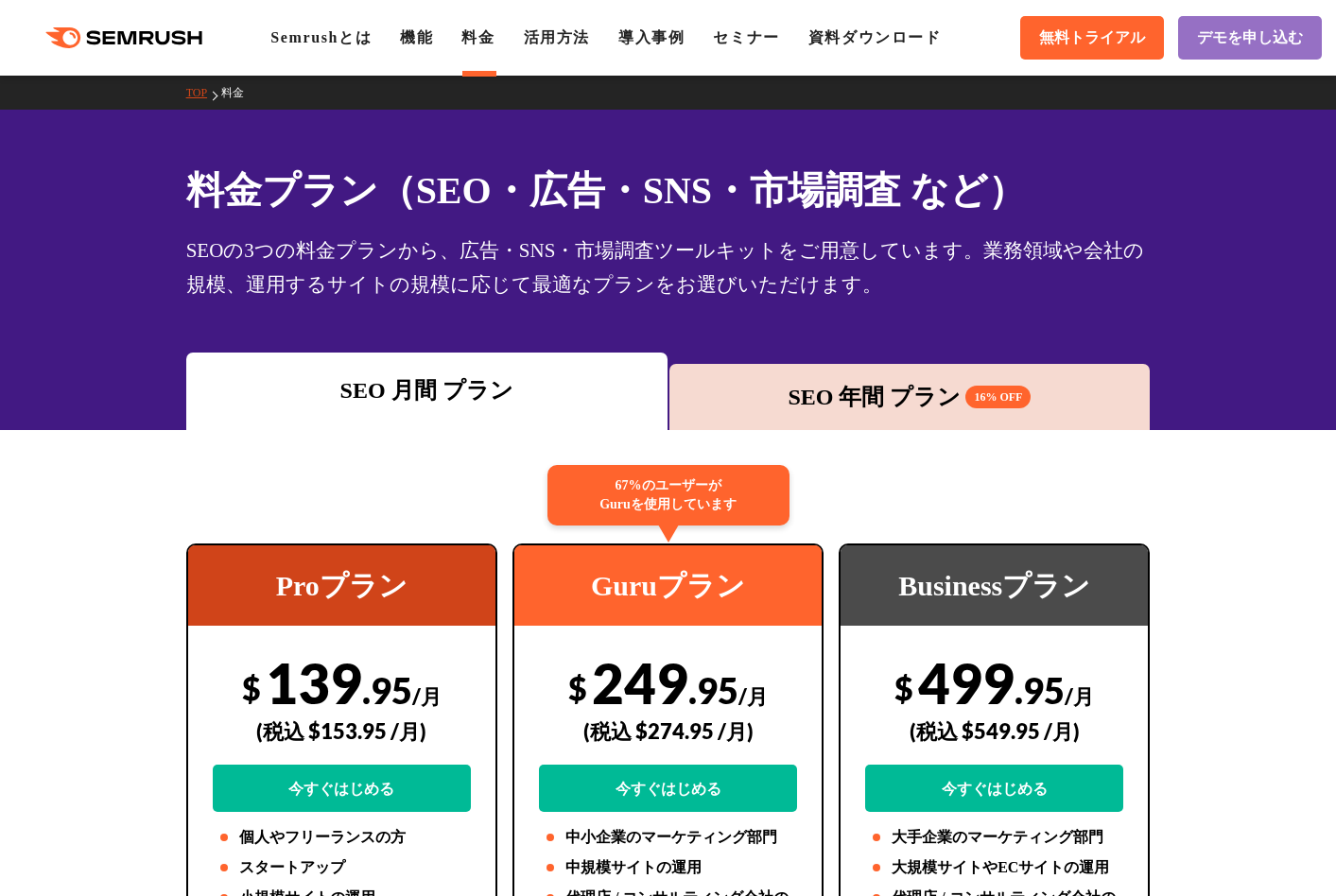 scroll, scrollTop: 0, scrollLeft: 0, axis: both 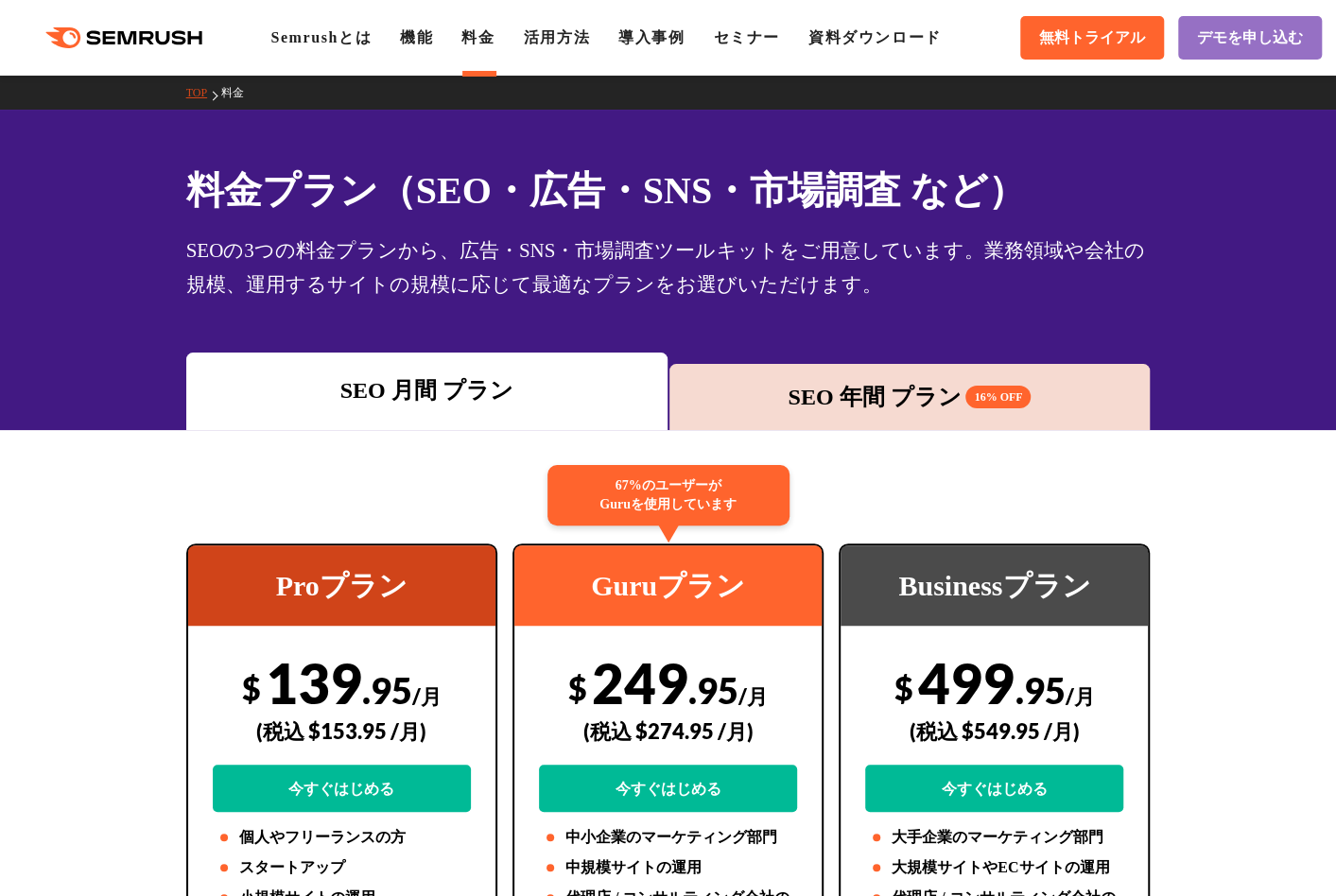 click on "SEO 年間 プラン 16% OFF" at bounding box center (910, 397) 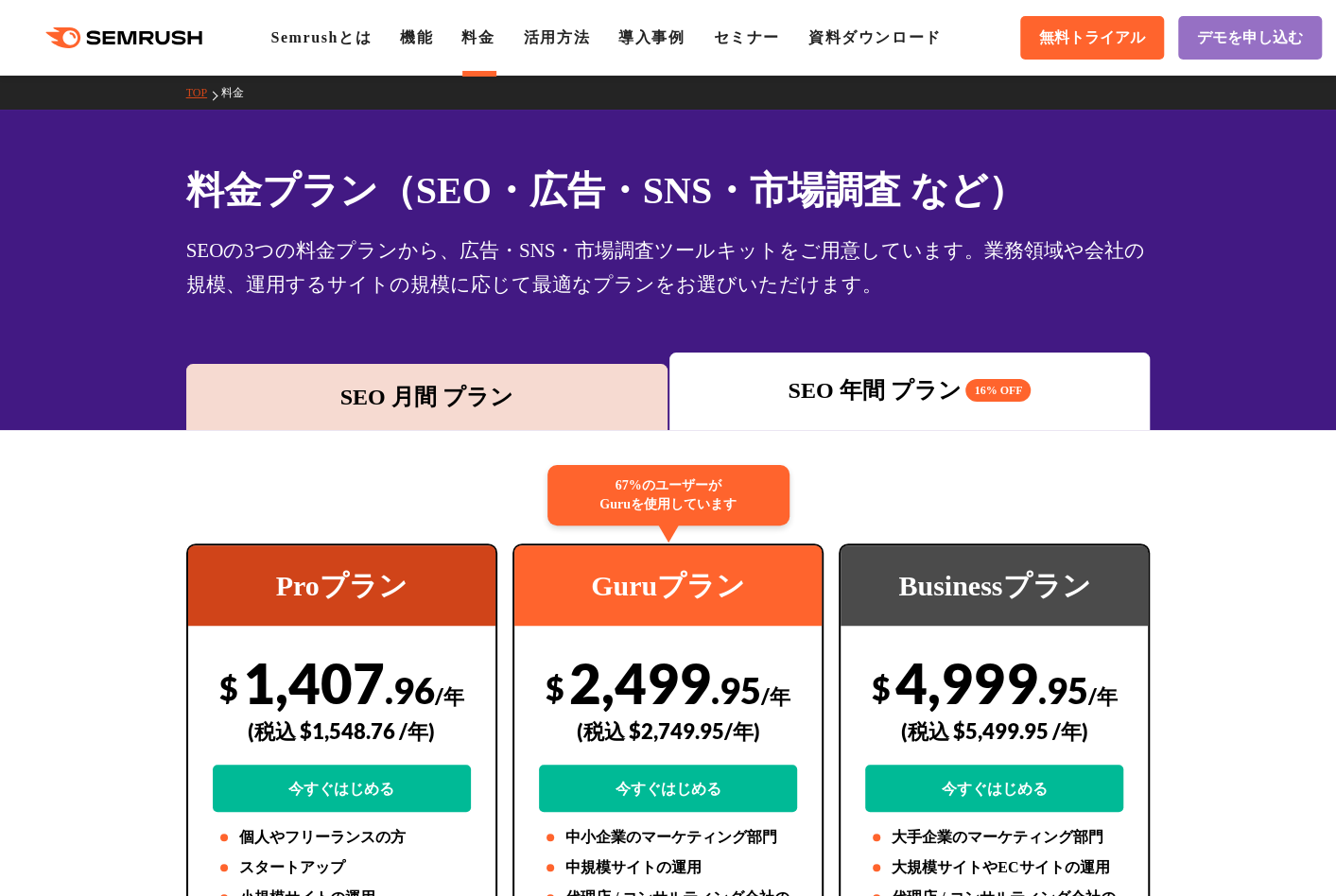click on "Proプラン
$ 1,407 .96 /年
(税込 $1,548.76 /年)
今すぐはじめる
個人やフリーランスの方
スタートアップ
小規模サイトの運用
67%のユーザーが Guruを使用しています
Guruプラン
$ 2,499 .95 /年
(税込 $2,749.95/年)
今すぐはじめる
中小企業のマーケティング部門
中規模サイトの運用" at bounding box center [668, 2917] 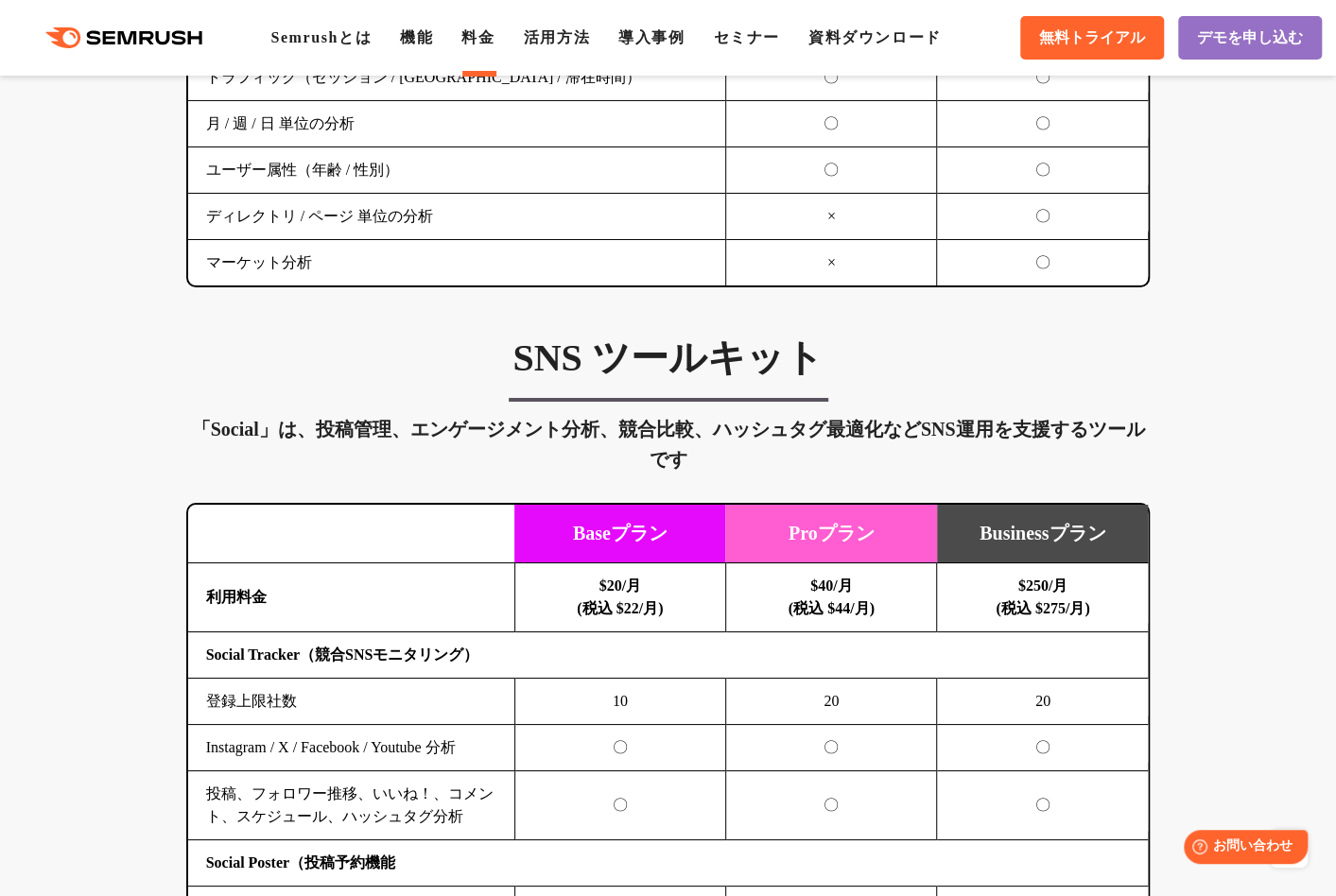scroll, scrollTop: 3781, scrollLeft: 0, axis: vertical 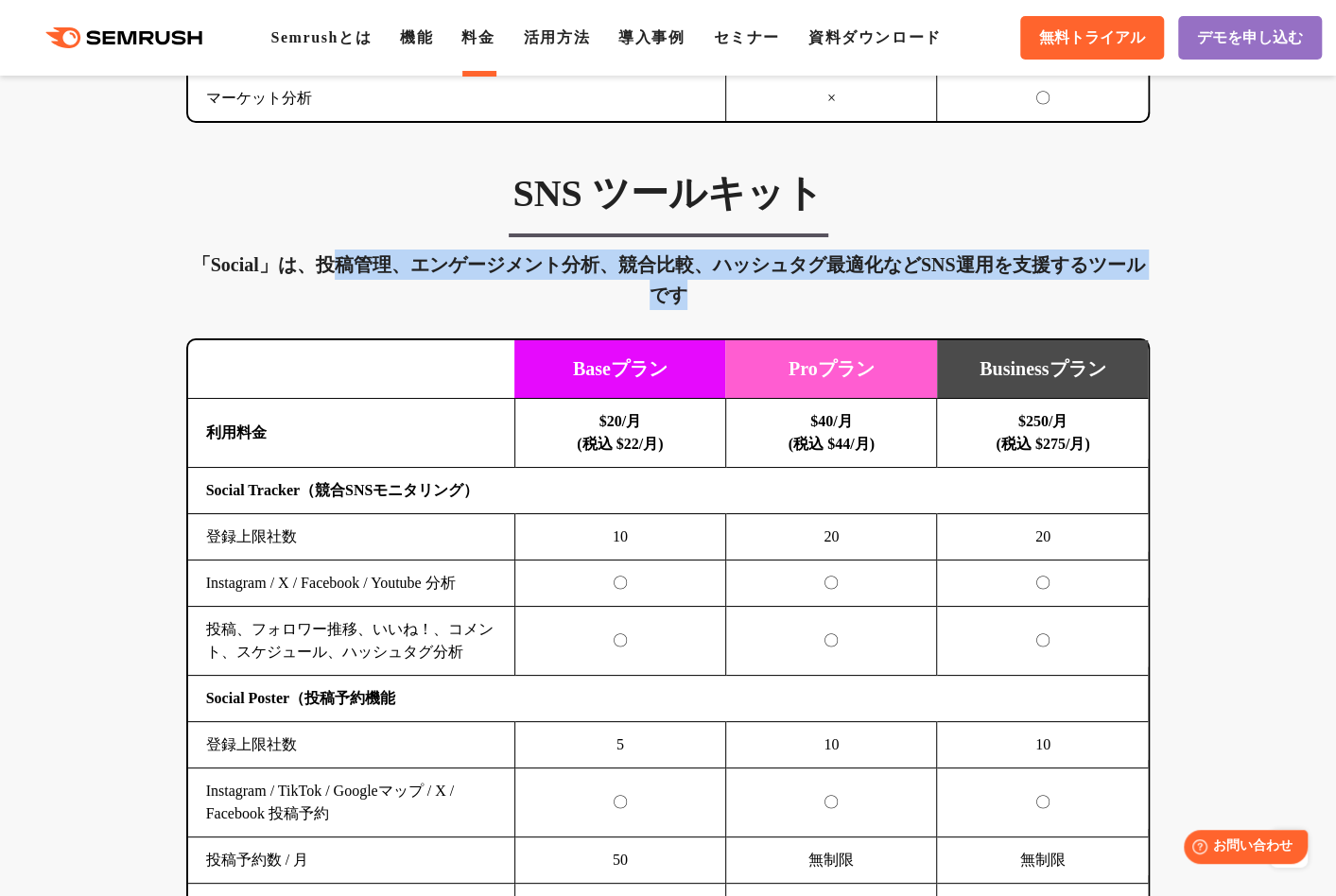 drag, startPoint x: 331, startPoint y: 243, endPoint x: 737, endPoint y: 285, distance: 408.16663 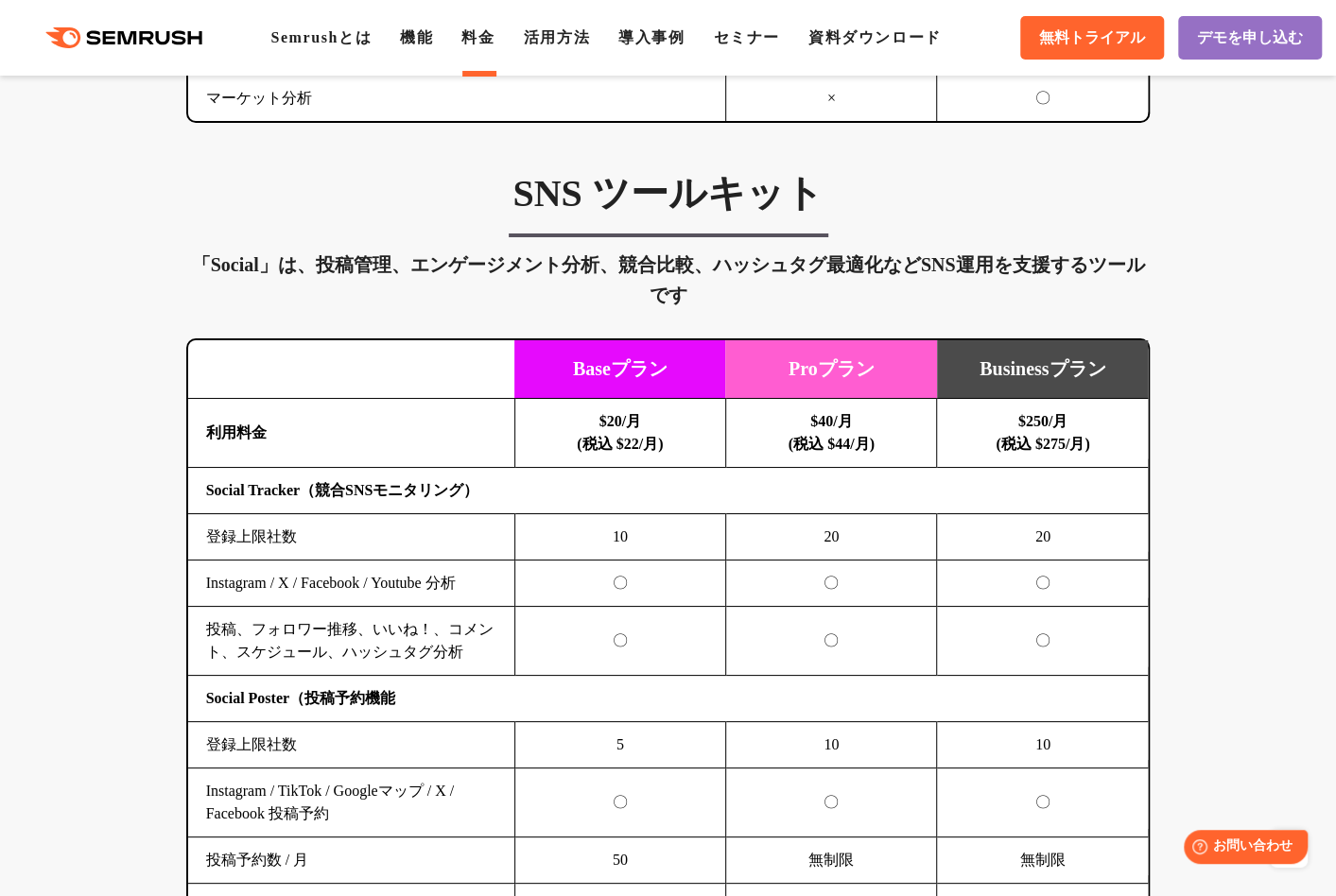 click on "「Social」は、投稿管理、エンゲージメント分析、競合比較、ハッシュタグ最適化などSNS運用を支援するツールです" at bounding box center [668, 280] 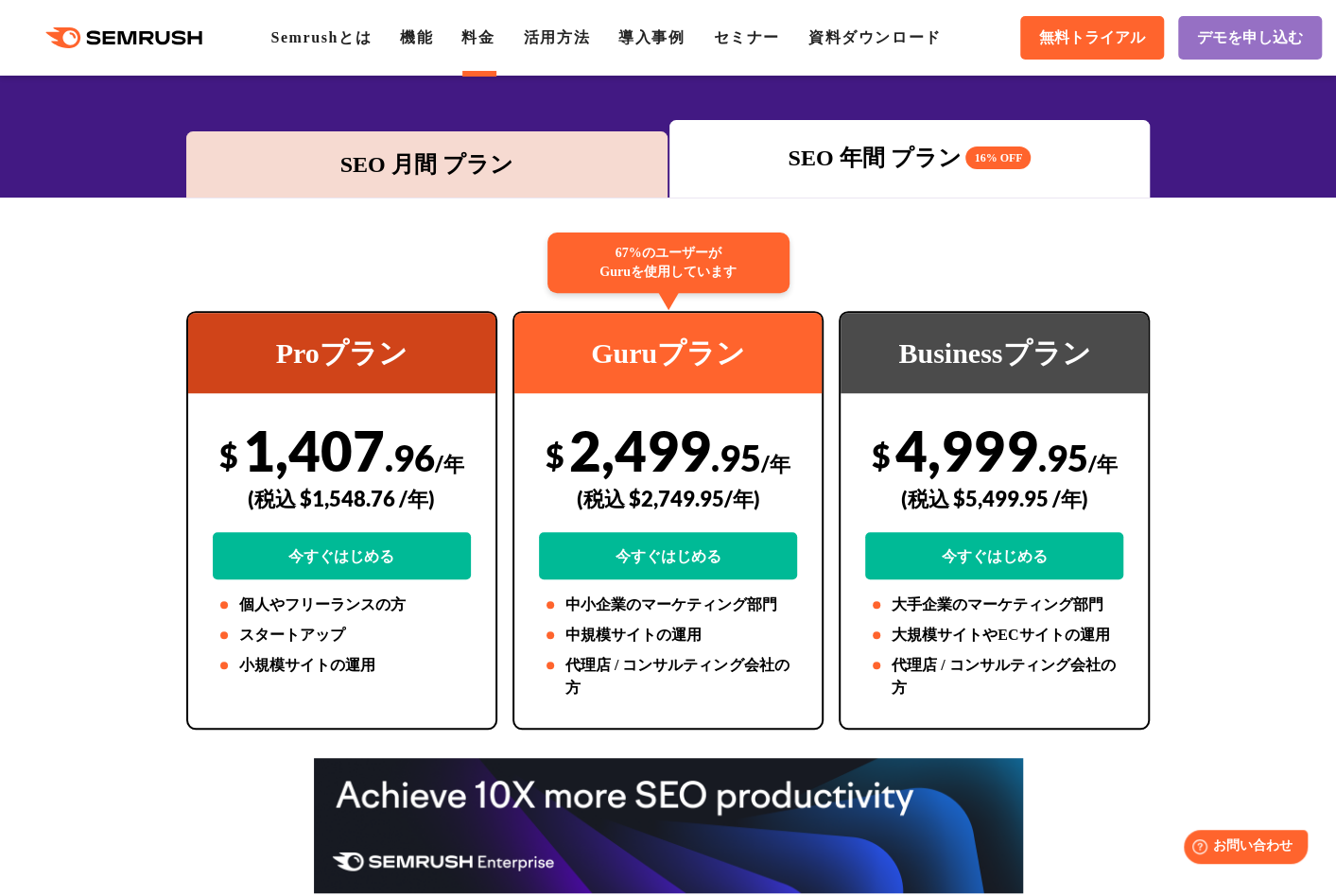 scroll, scrollTop: 284, scrollLeft: 0, axis: vertical 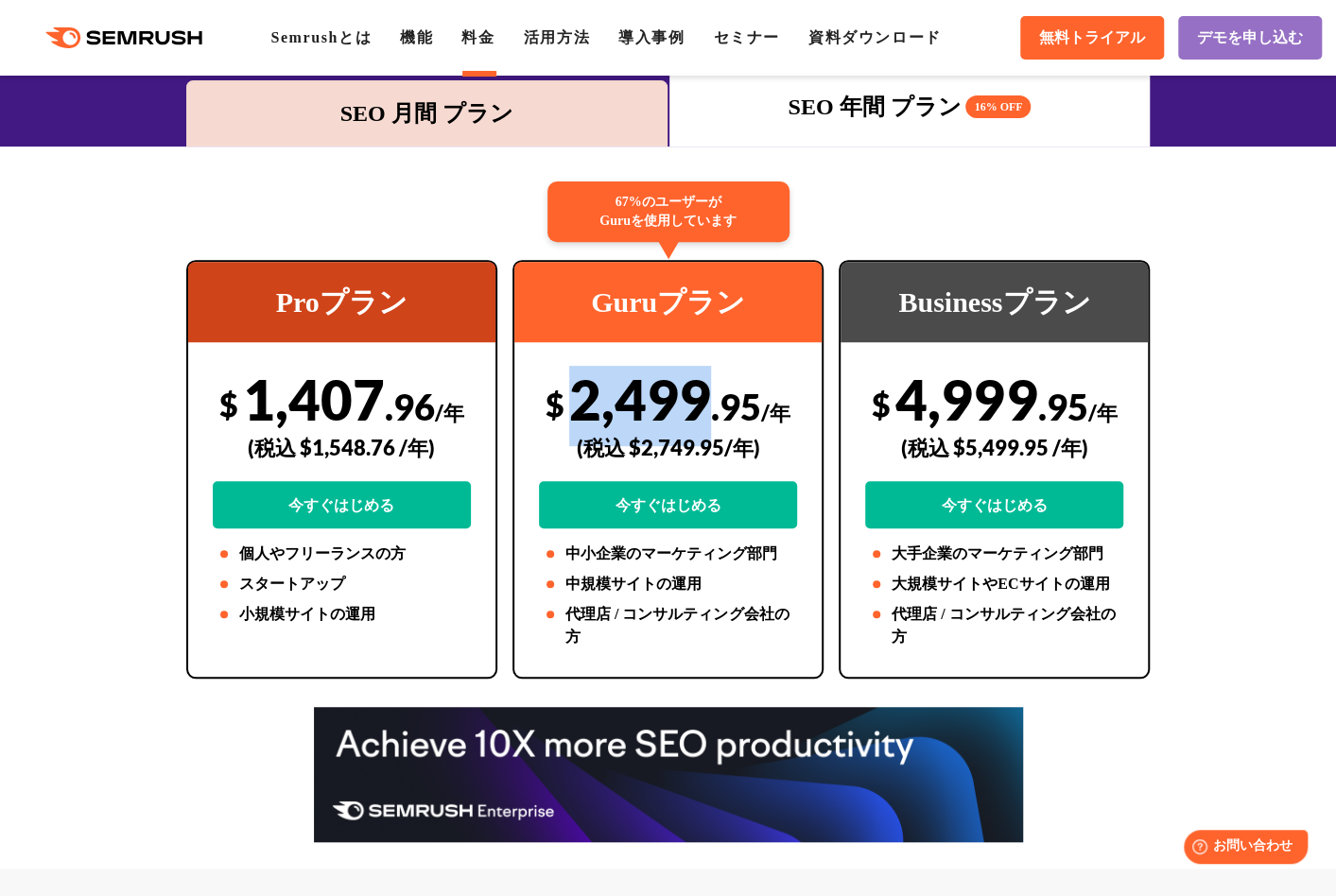 drag, startPoint x: 700, startPoint y: 404, endPoint x: 576, endPoint y: 407, distance: 124.03629 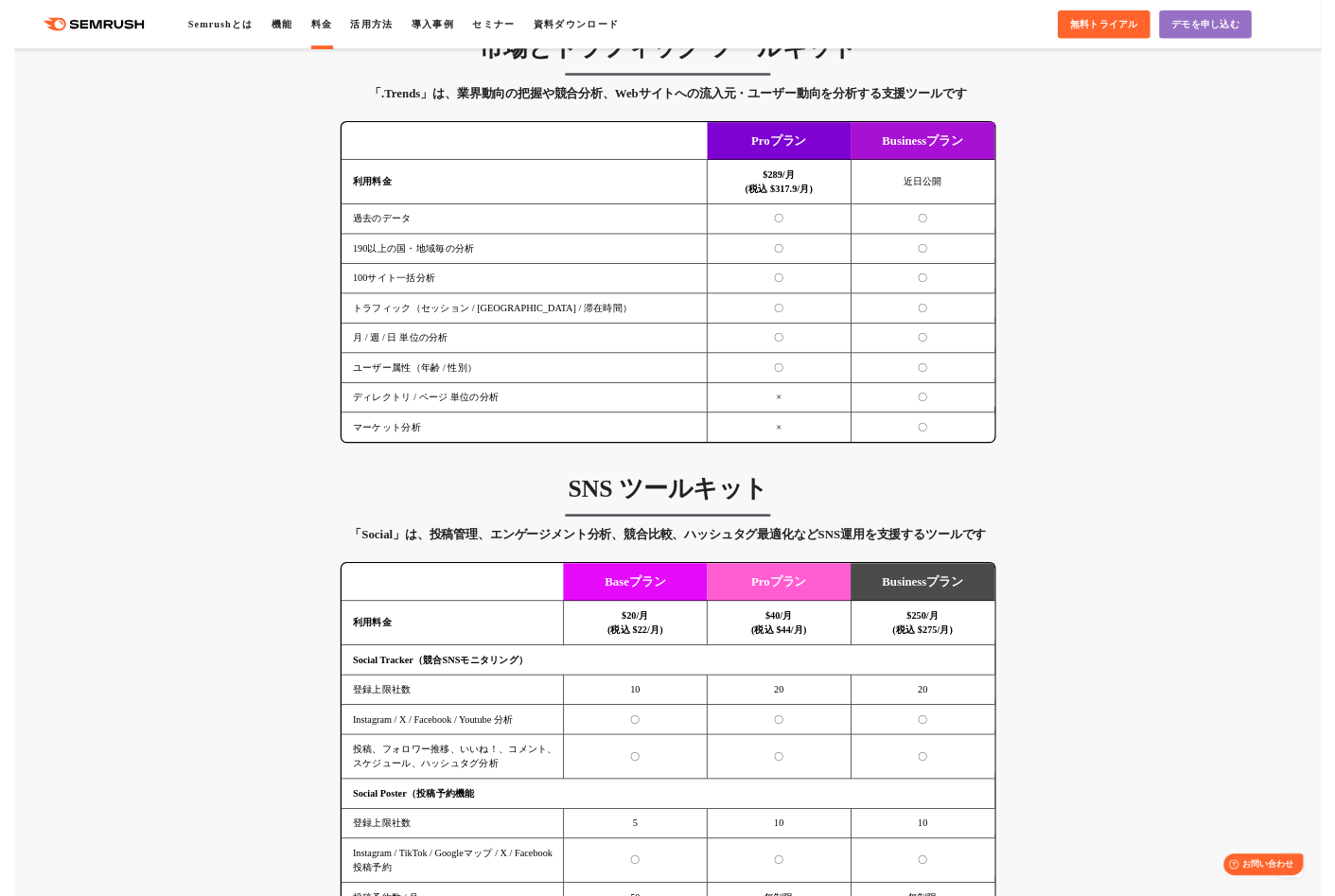 scroll, scrollTop: 3217, scrollLeft: 0, axis: vertical 